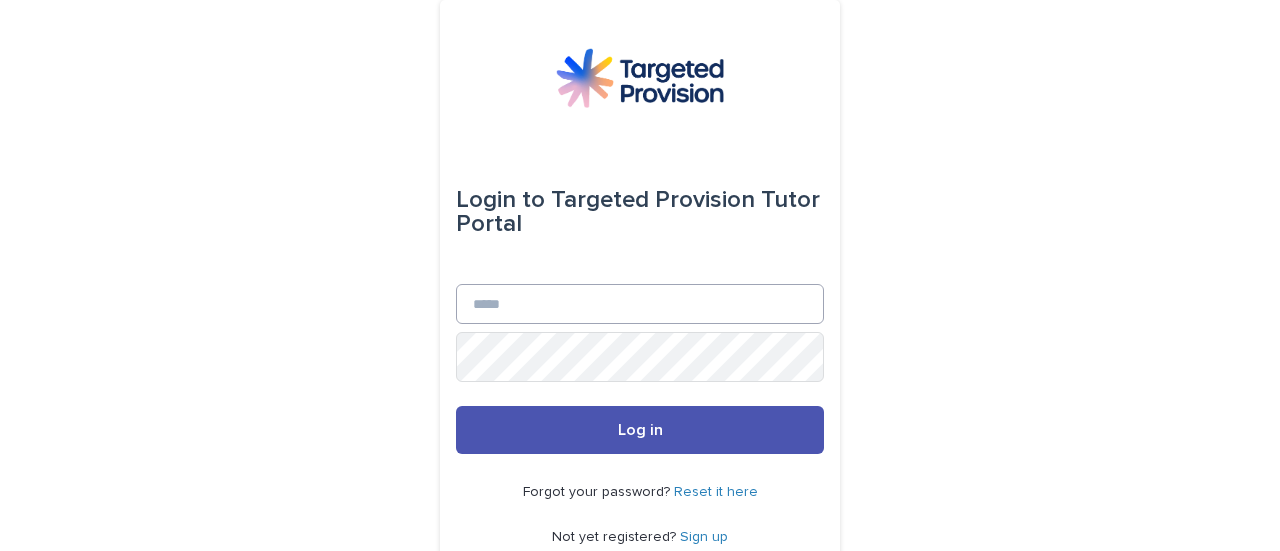 scroll, scrollTop: 0, scrollLeft: 0, axis: both 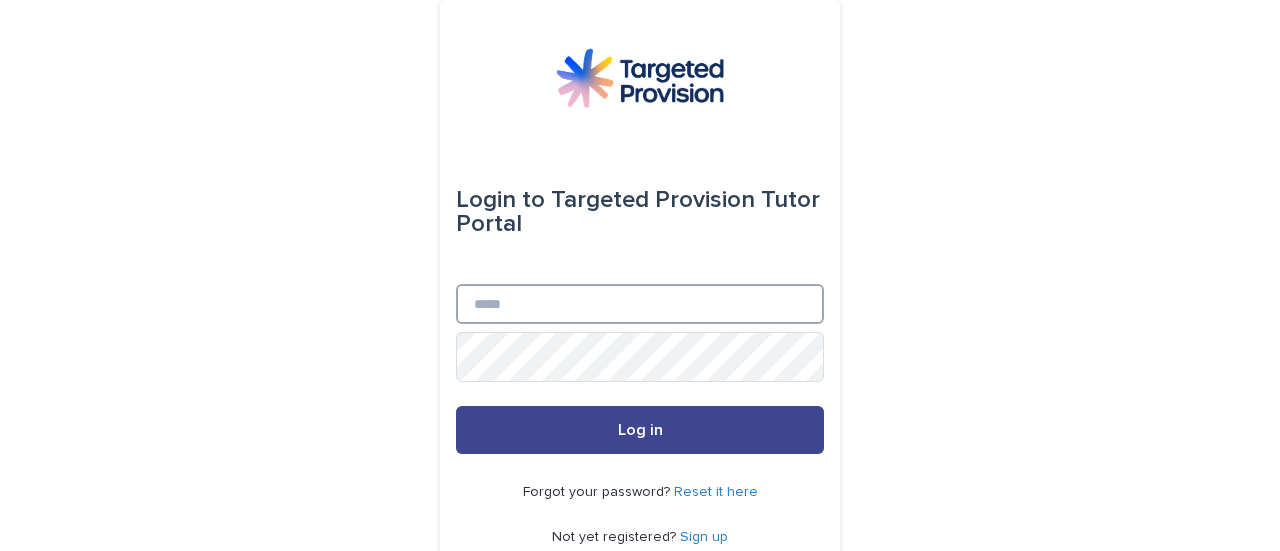 type on "**********" 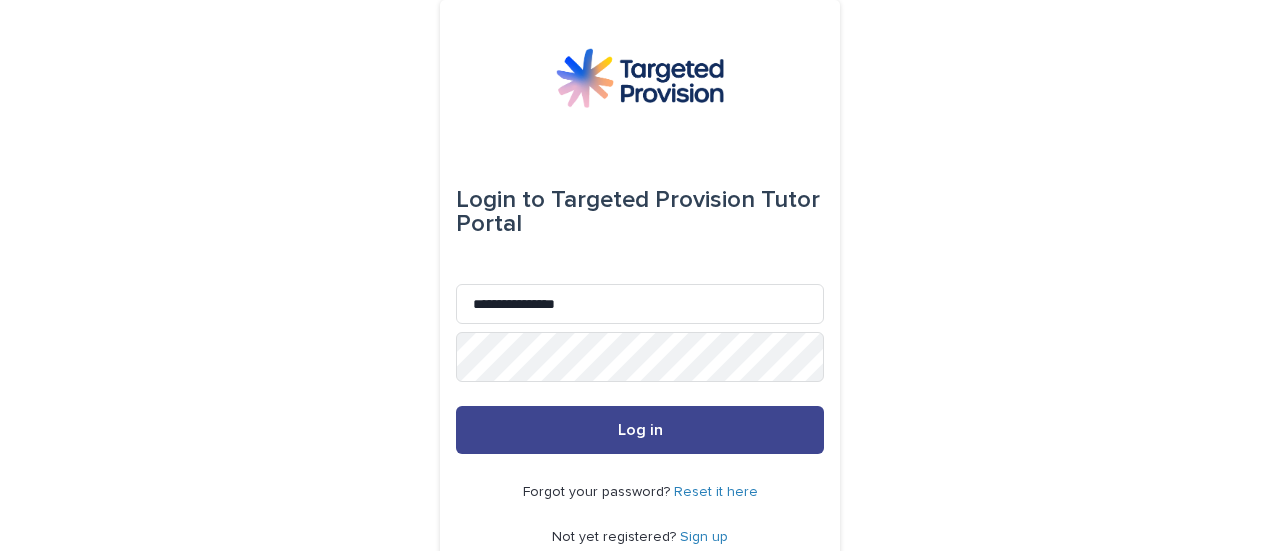 click on "Log in" at bounding box center [640, 430] 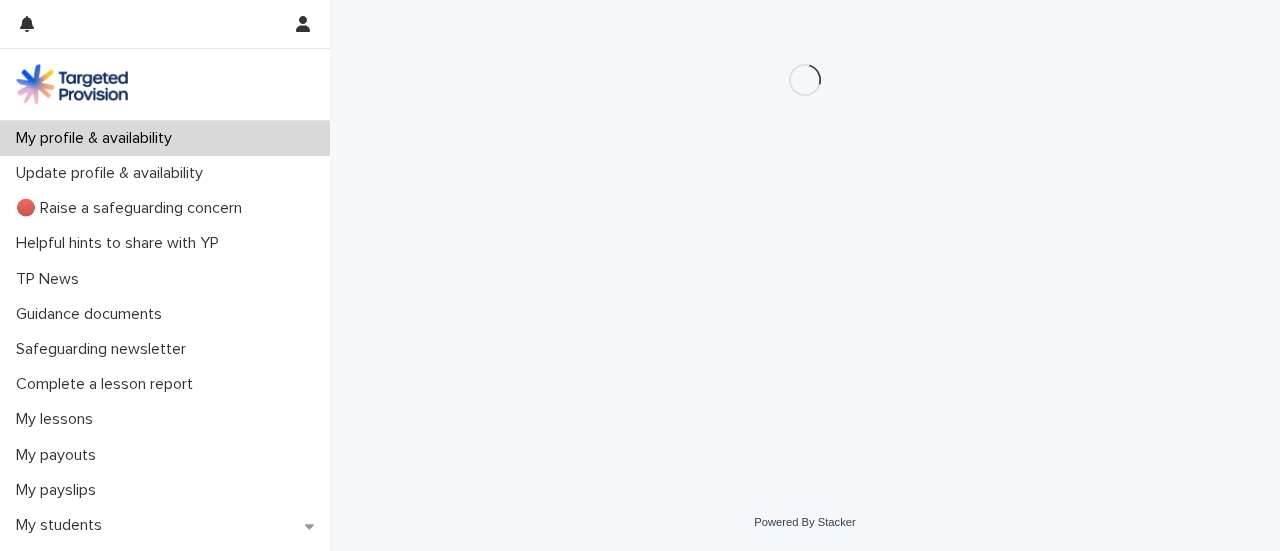 scroll, scrollTop: 0, scrollLeft: 0, axis: both 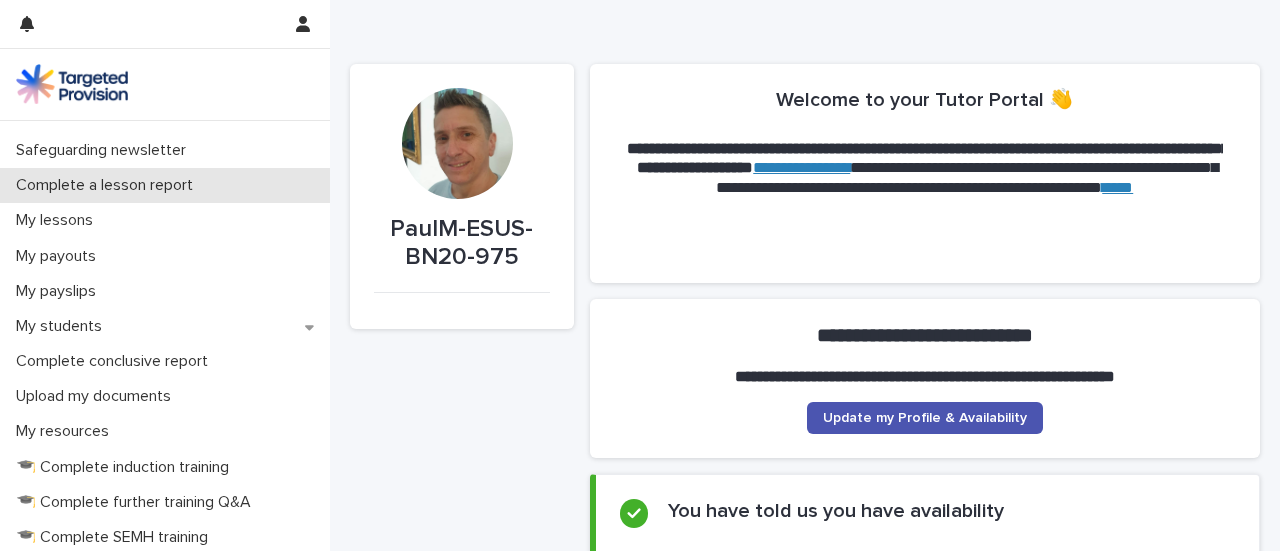 click on "Complete a lesson report" at bounding box center [108, 185] 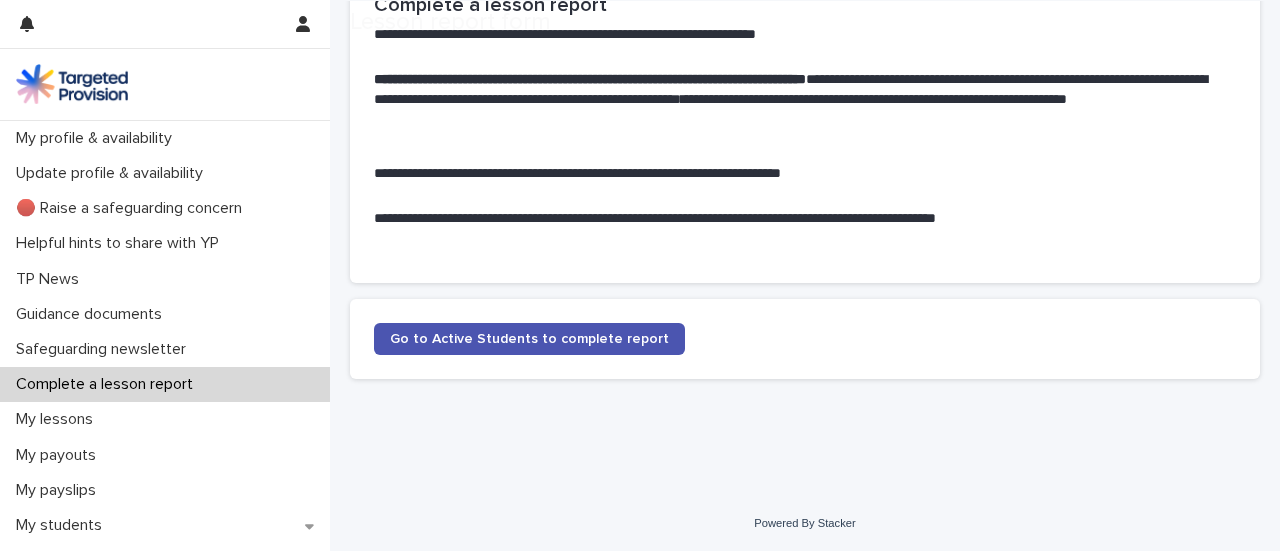 scroll, scrollTop: 245, scrollLeft: 0, axis: vertical 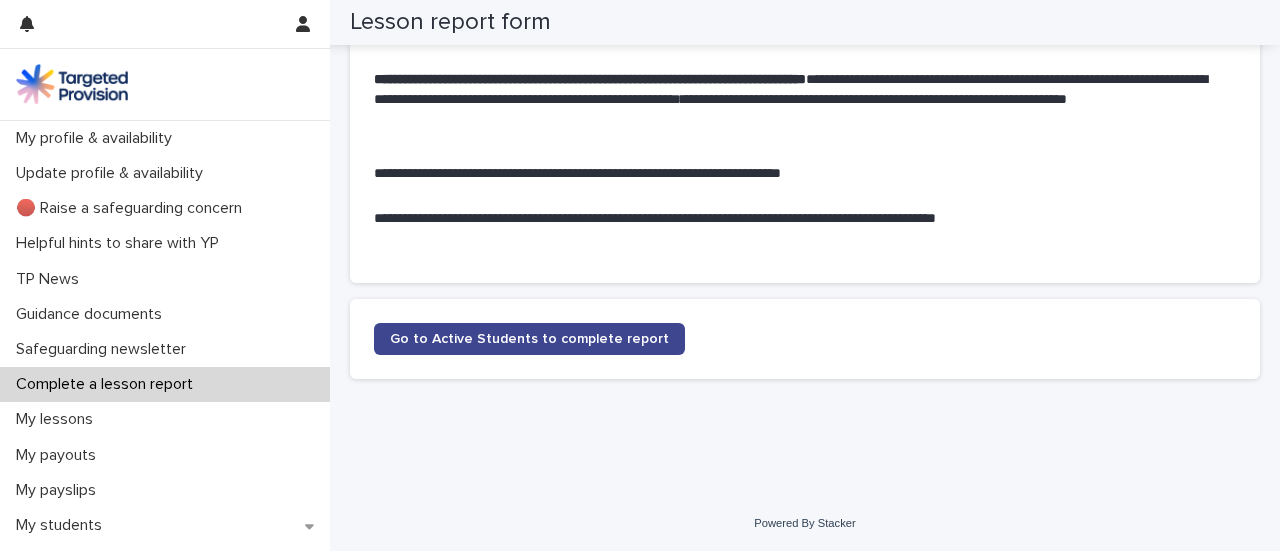 click on "Go to Active Students to complete report" at bounding box center [529, 339] 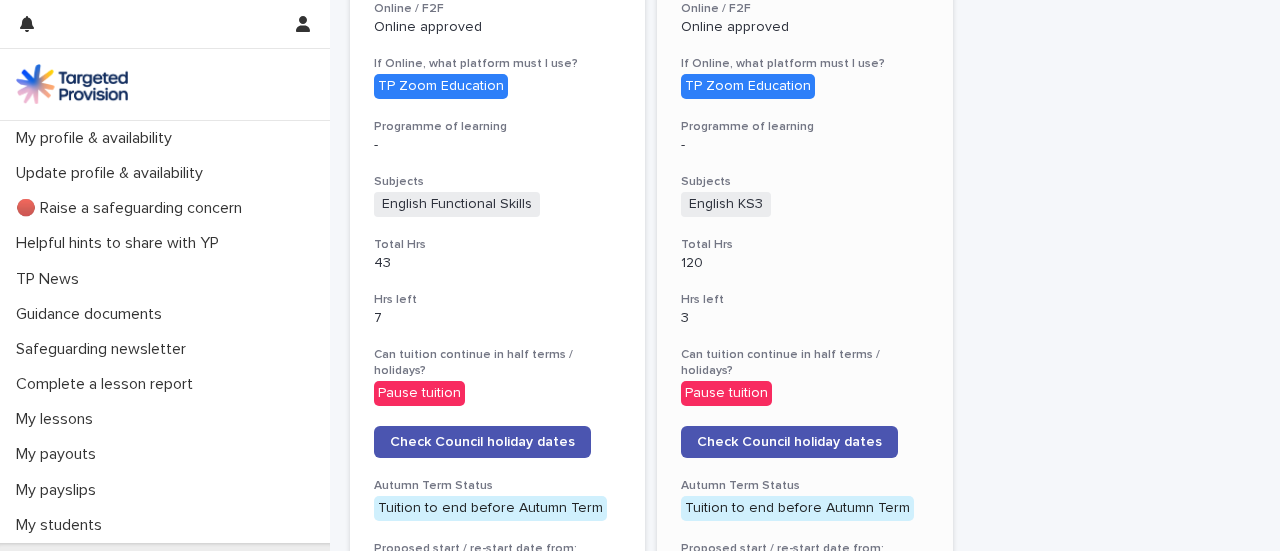 scroll, scrollTop: 2198, scrollLeft: 0, axis: vertical 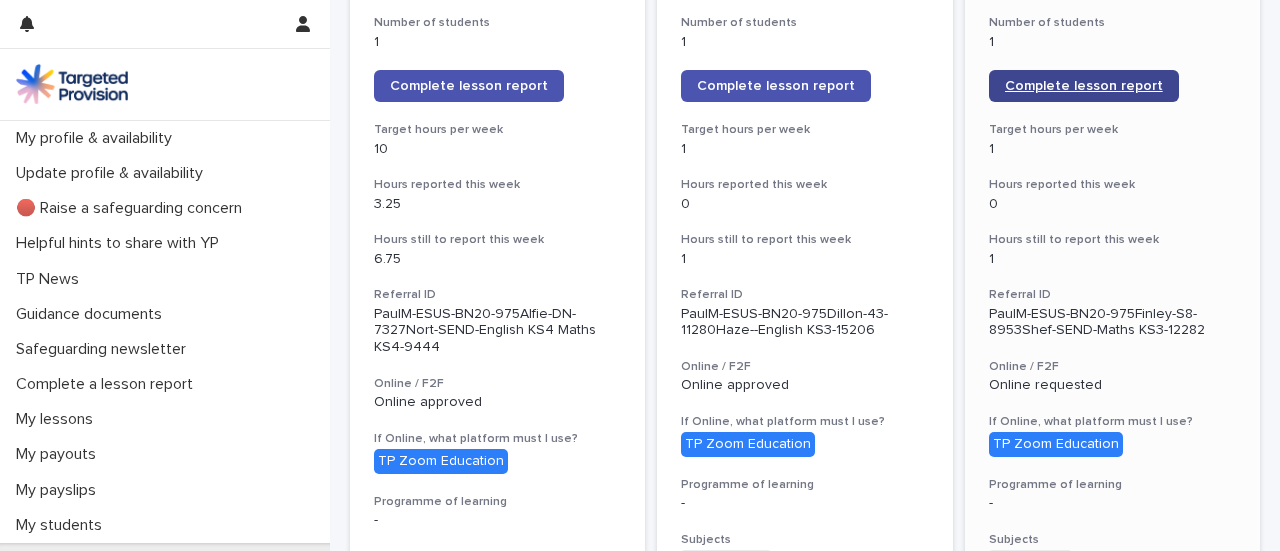 click on "Complete lesson report" at bounding box center (1084, 86) 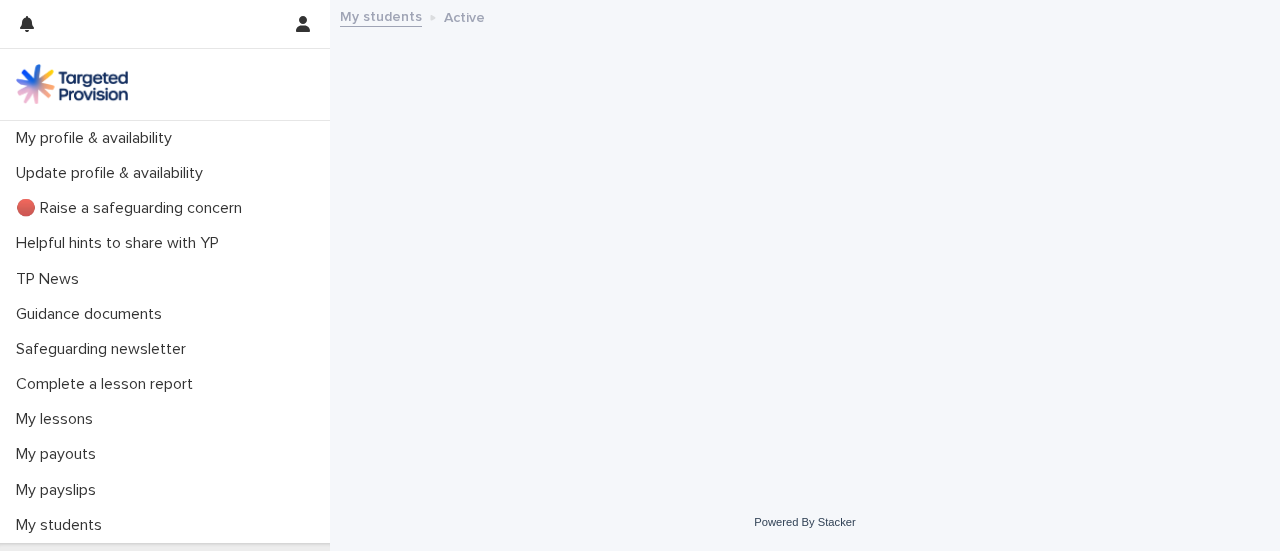 scroll, scrollTop: 0, scrollLeft: 0, axis: both 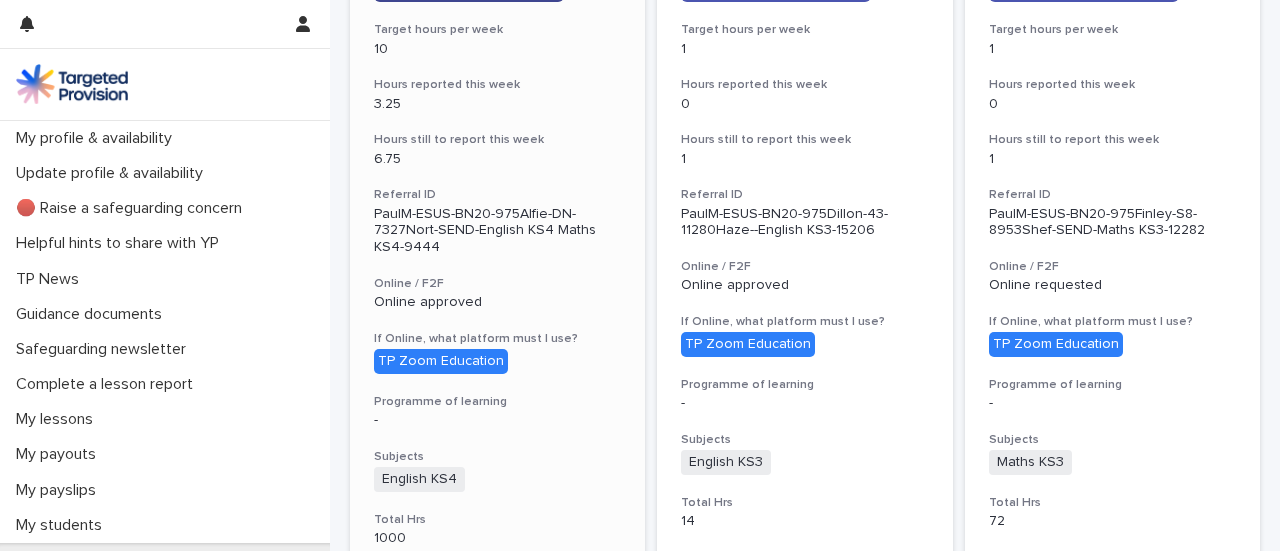click on "Complete lesson report" at bounding box center [469, -14] 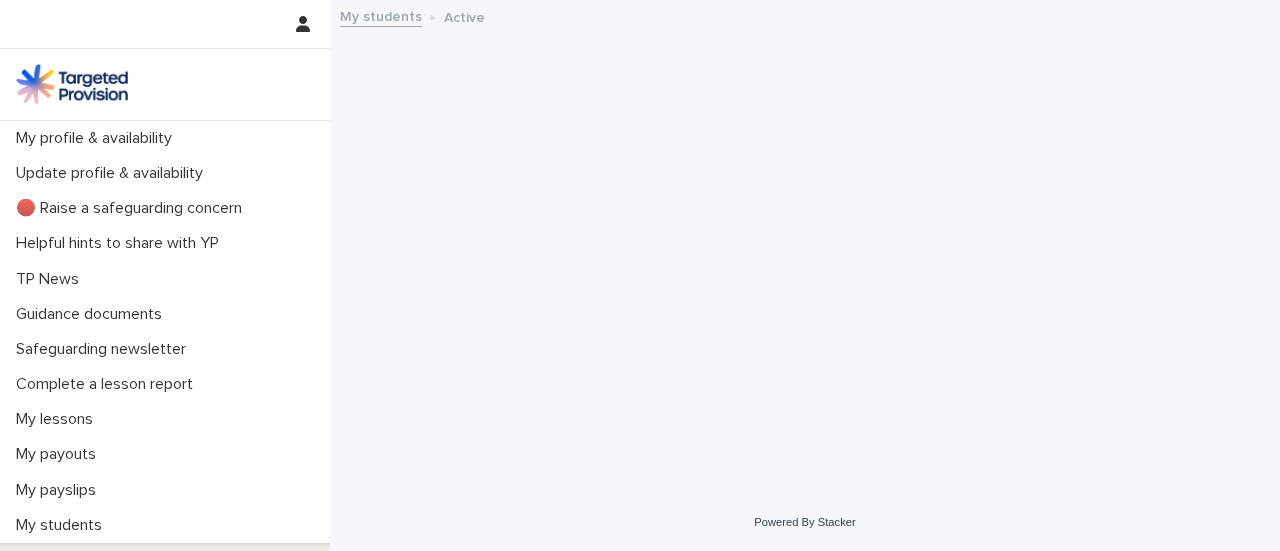 scroll, scrollTop: 0, scrollLeft: 0, axis: both 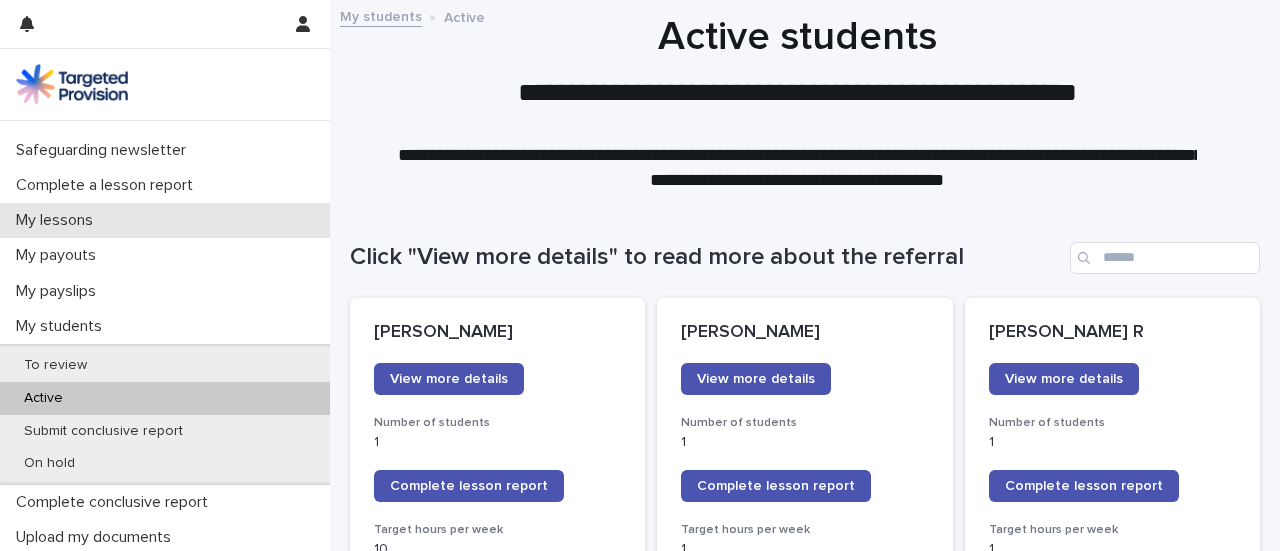 click on "My lessons" at bounding box center (165, 220) 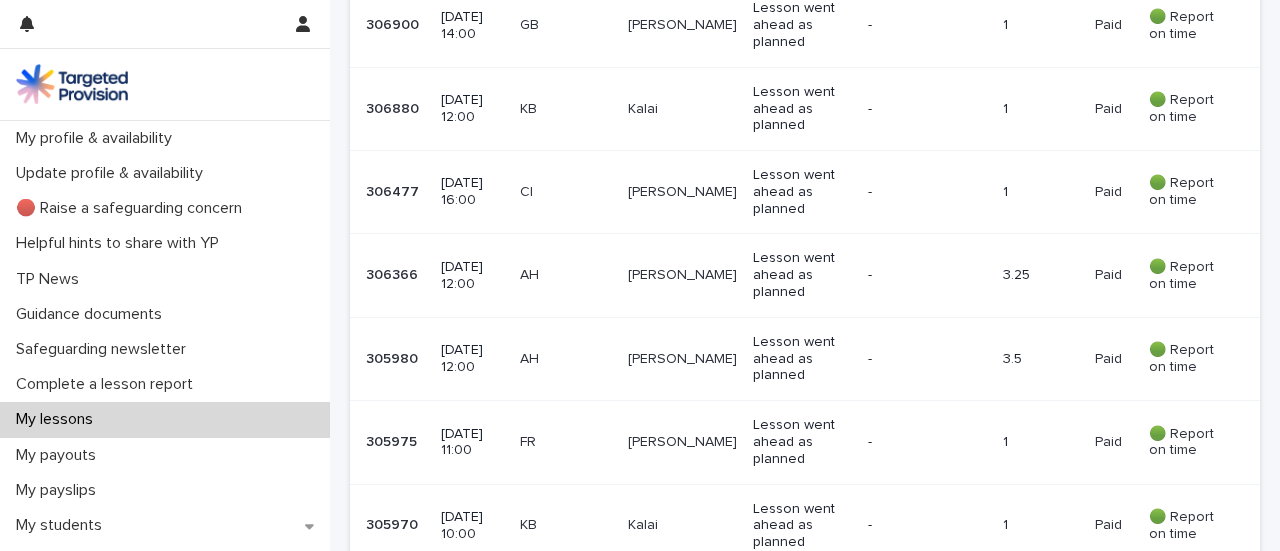 scroll, scrollTop: 1845, scrollLeft: 0, axis: vertical 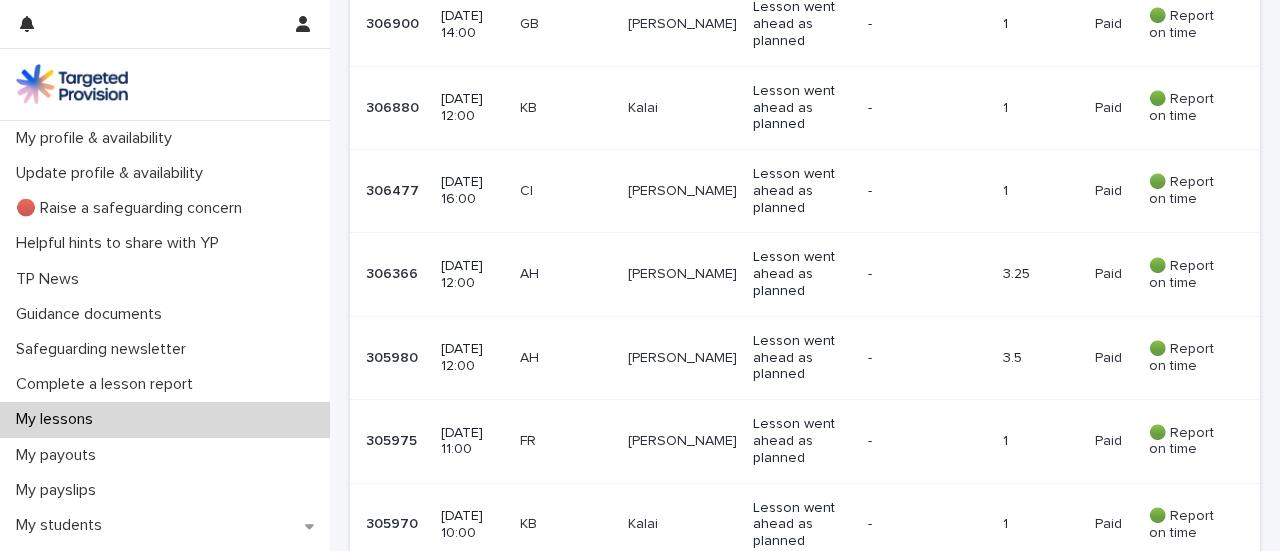 click on "-" at bounding box center [927, -226] 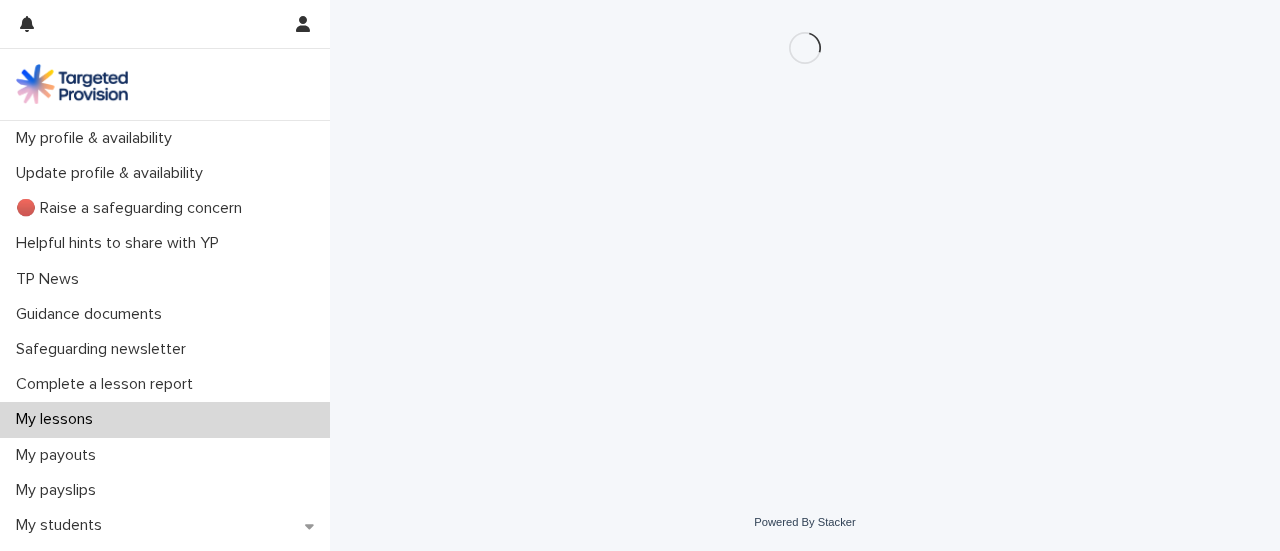 scroll, scrollTop: 0, scrollLeft: 0, axis: both 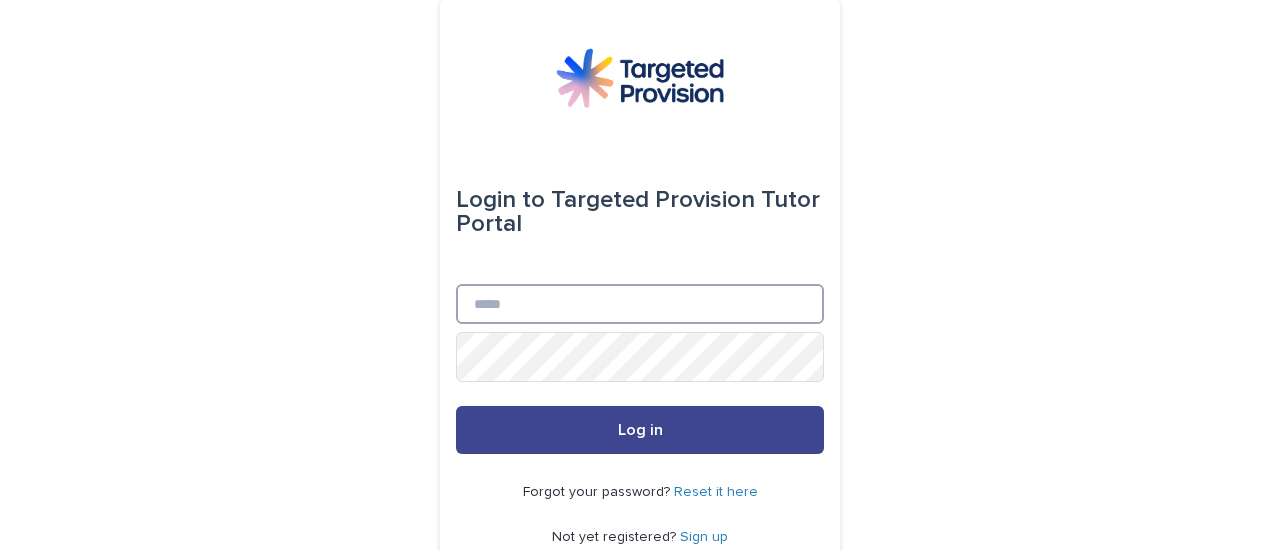 type on "**********" 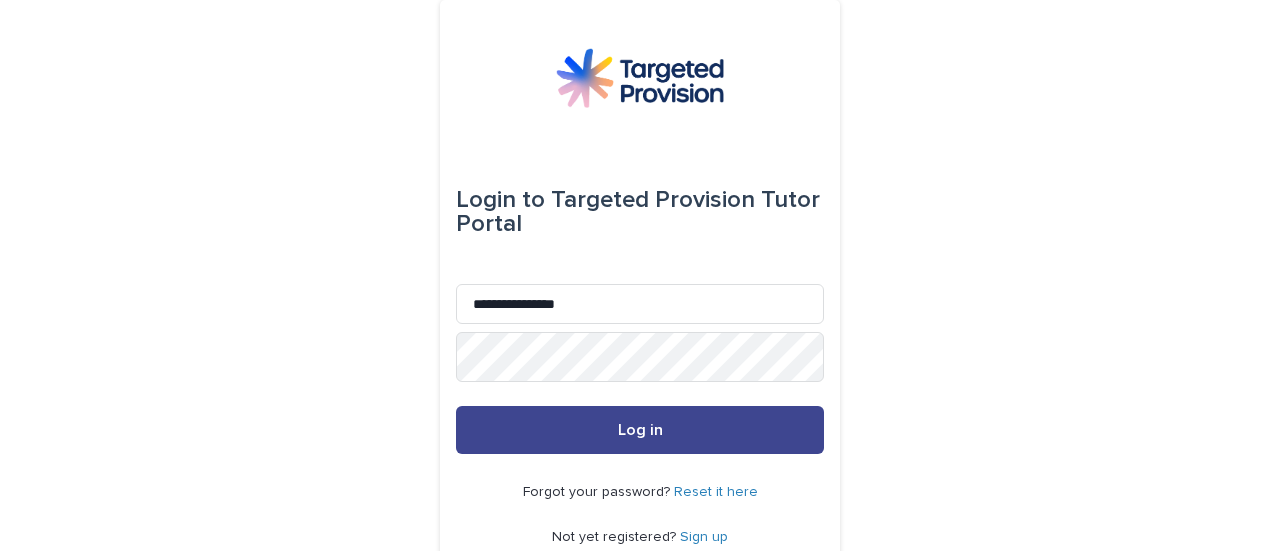 click on "Log in" at bounding box center (640, 430) 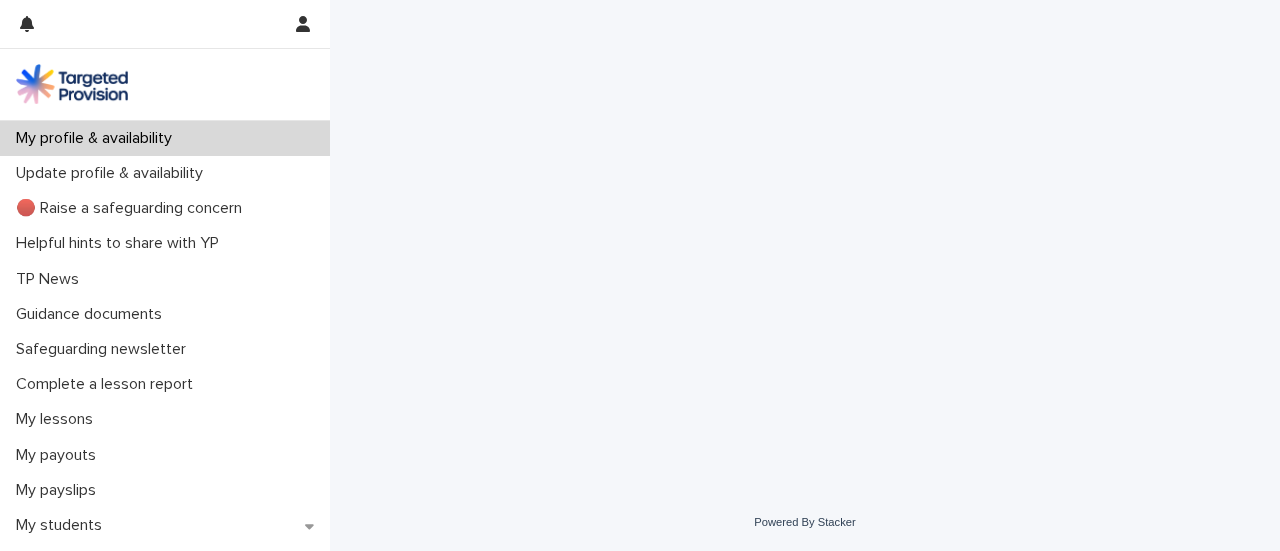 scroll, scrollTop: 0, scrollLeft: 0, axis: both 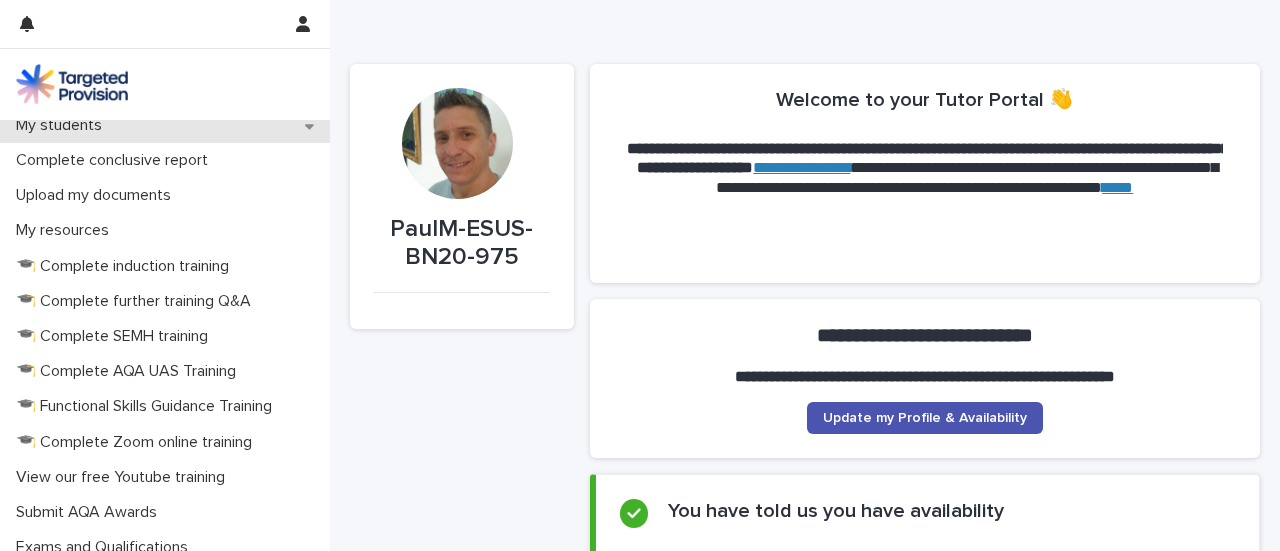 click on "My students" at bounding box center (165, 125) 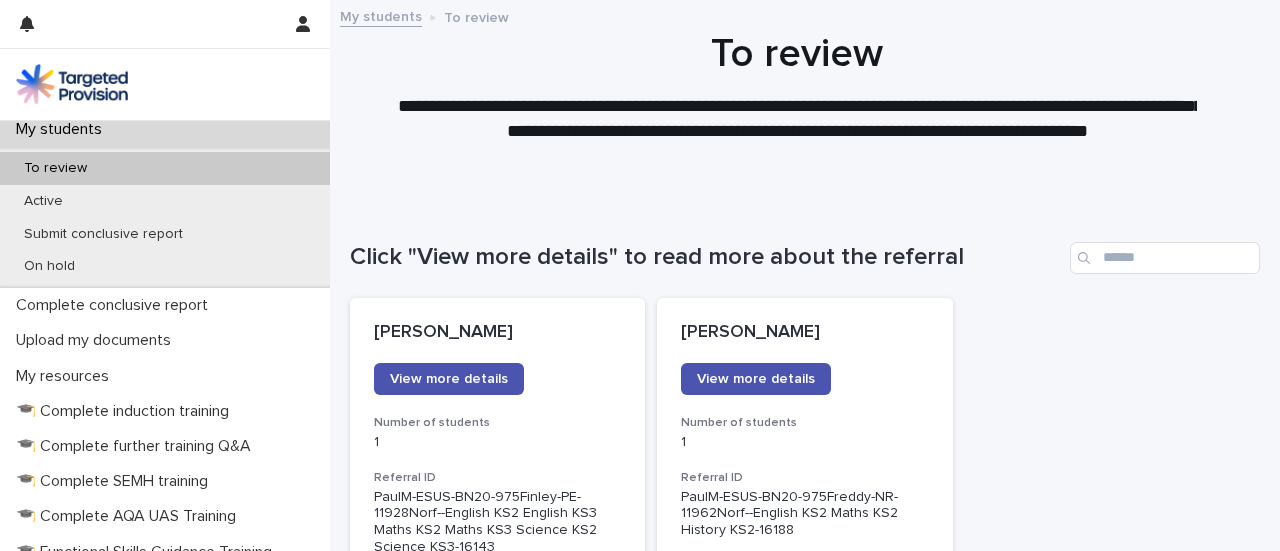 scroll, scrollTop: 399, scrollLeft: 0, axis: vertical 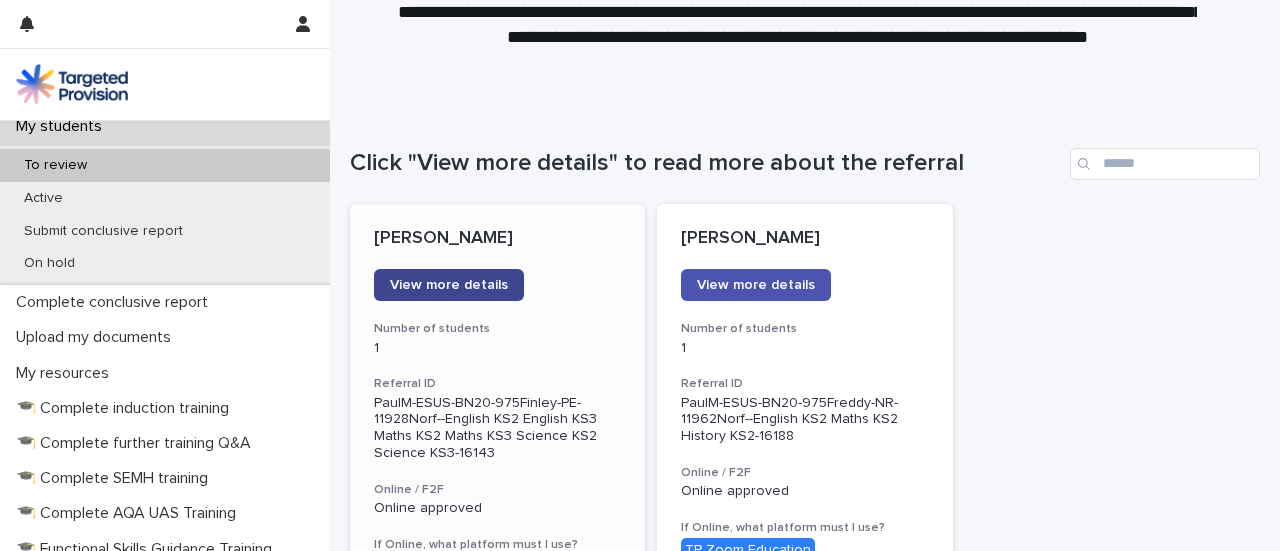 click on "View more details" at bounding box center [449, 285] 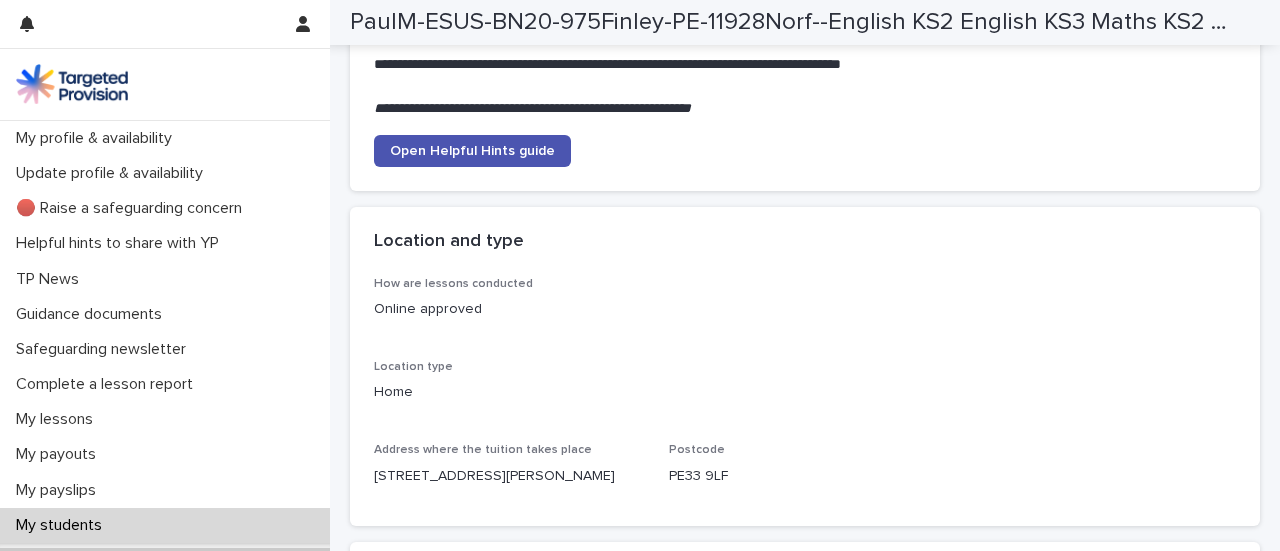 scroll, scrollTop: 2793, scrollLeft: 0, axis: vertical 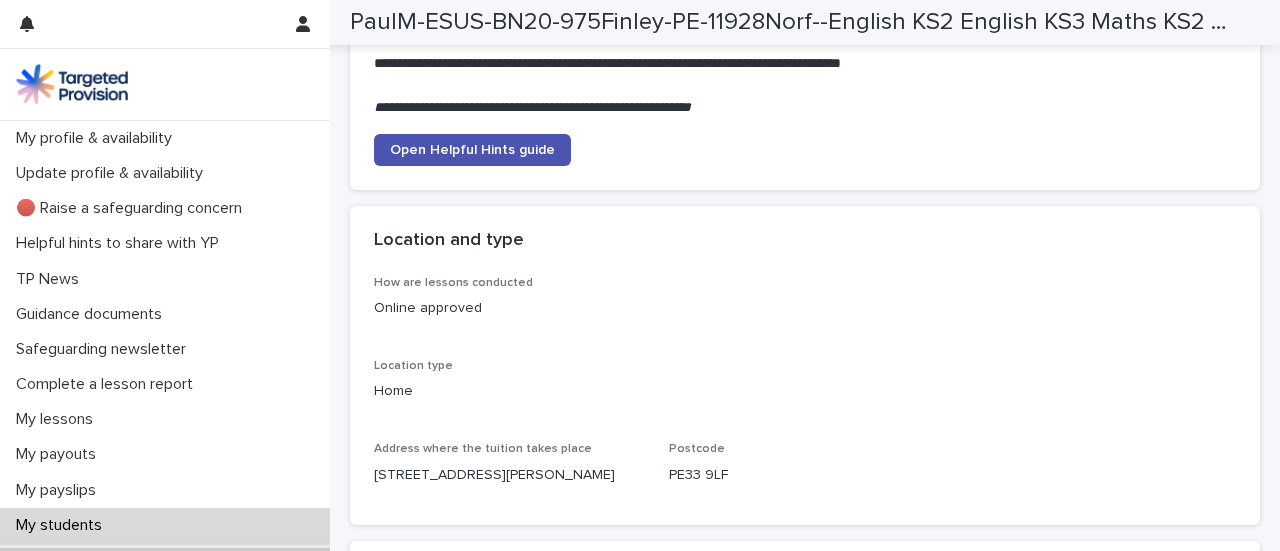 click on "Open documents - Student 1" at bounding box center (485, -218) 